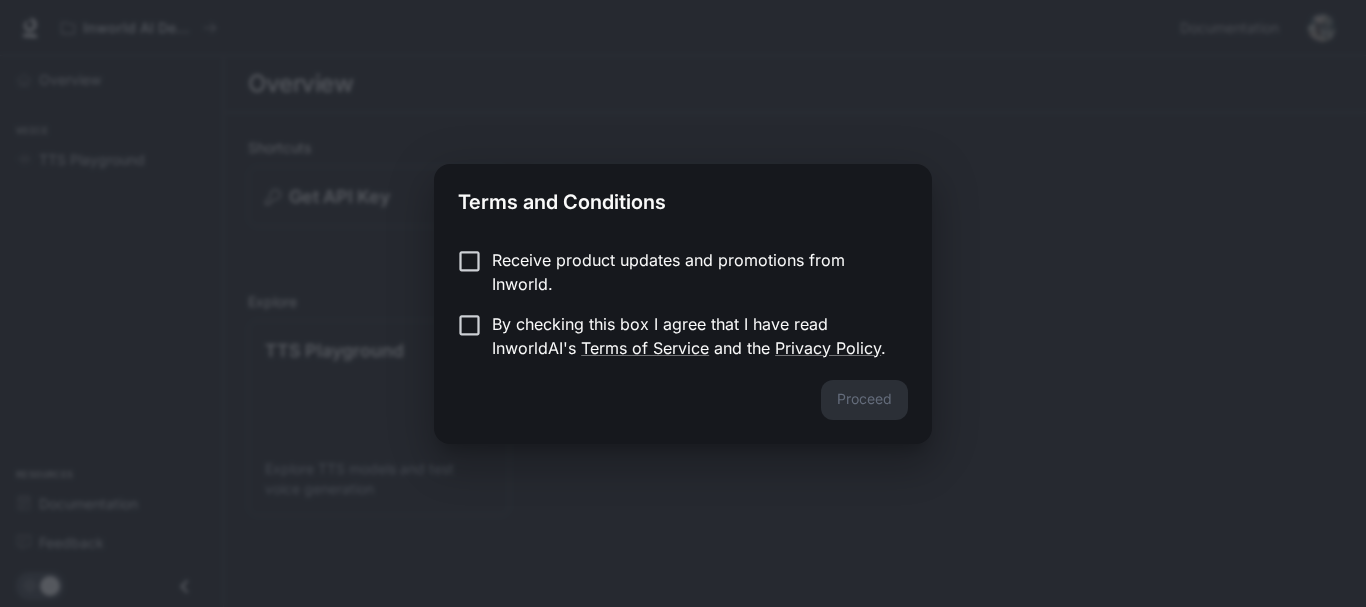 scroll, scrollTop: 0, scrollLeft: 0, axis: both 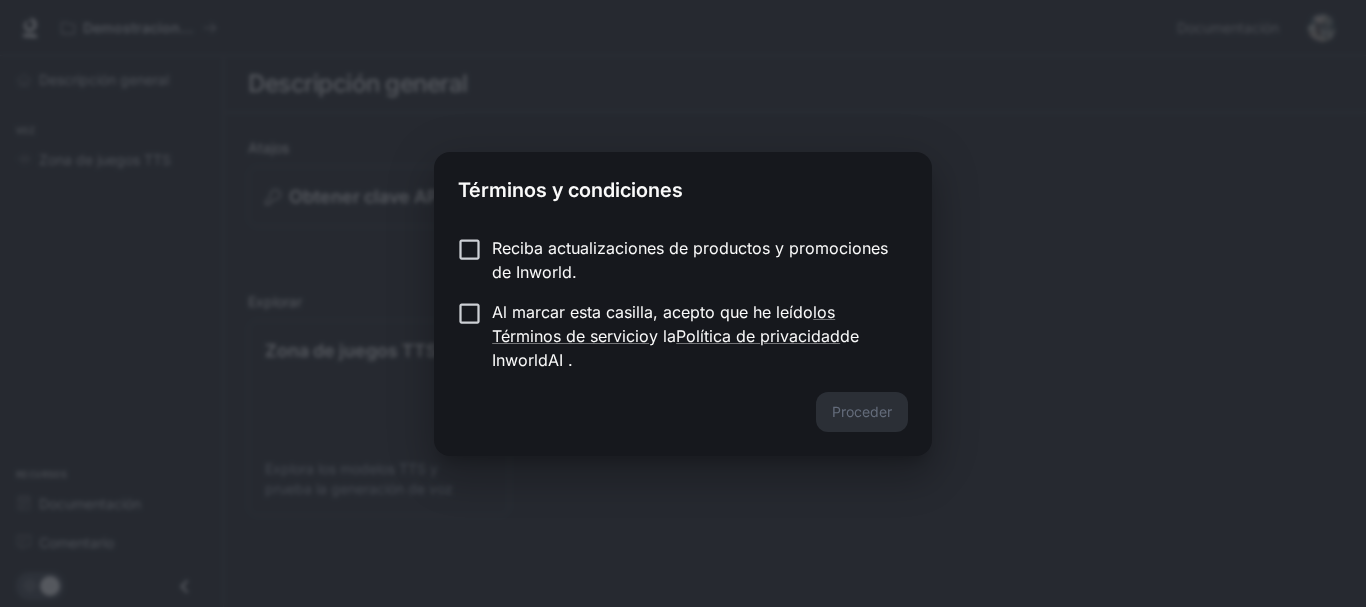click on "Términos y condiciones" at bounding box center (683, 186) 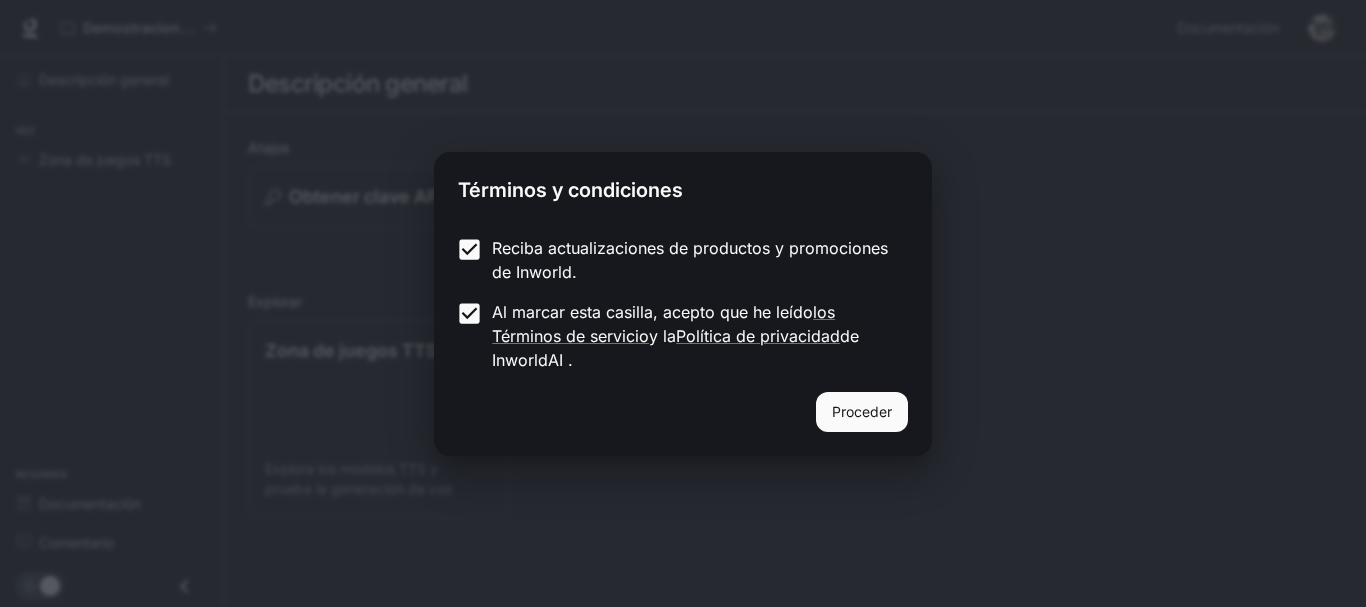click on "Proceder" at bounding box center (862, 411) 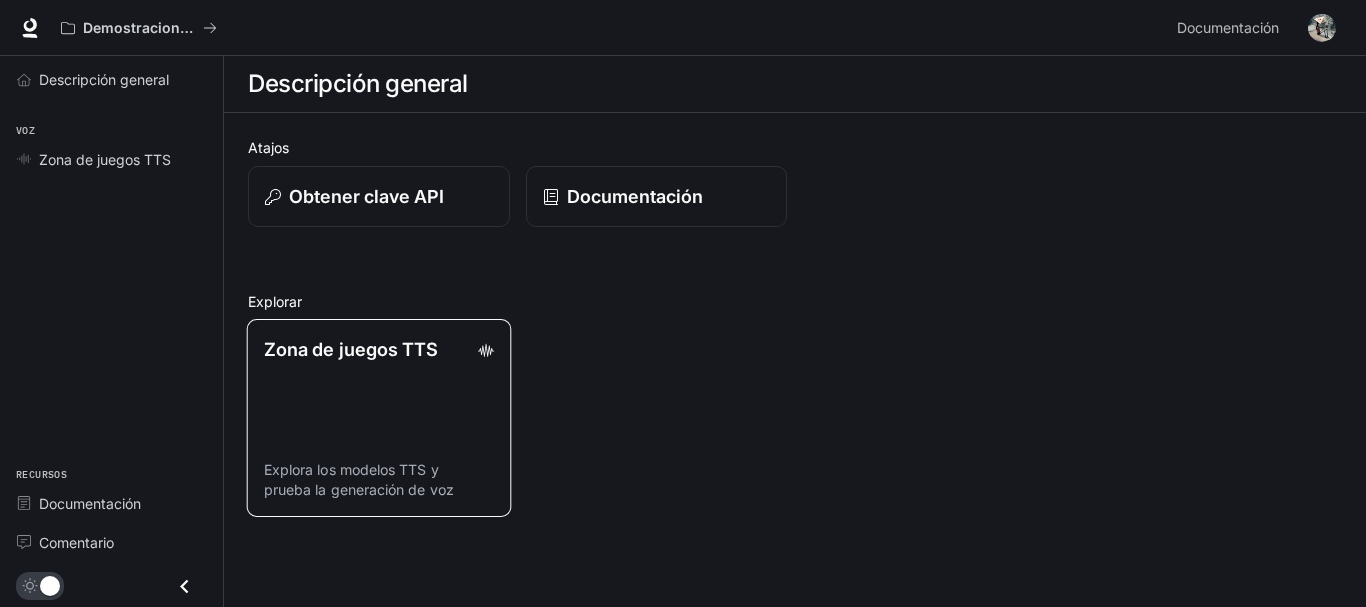 click on "Zona de juegos TTS Explora los modelos TTS y prueba la generación de voz" at bounding box center (379, 418) 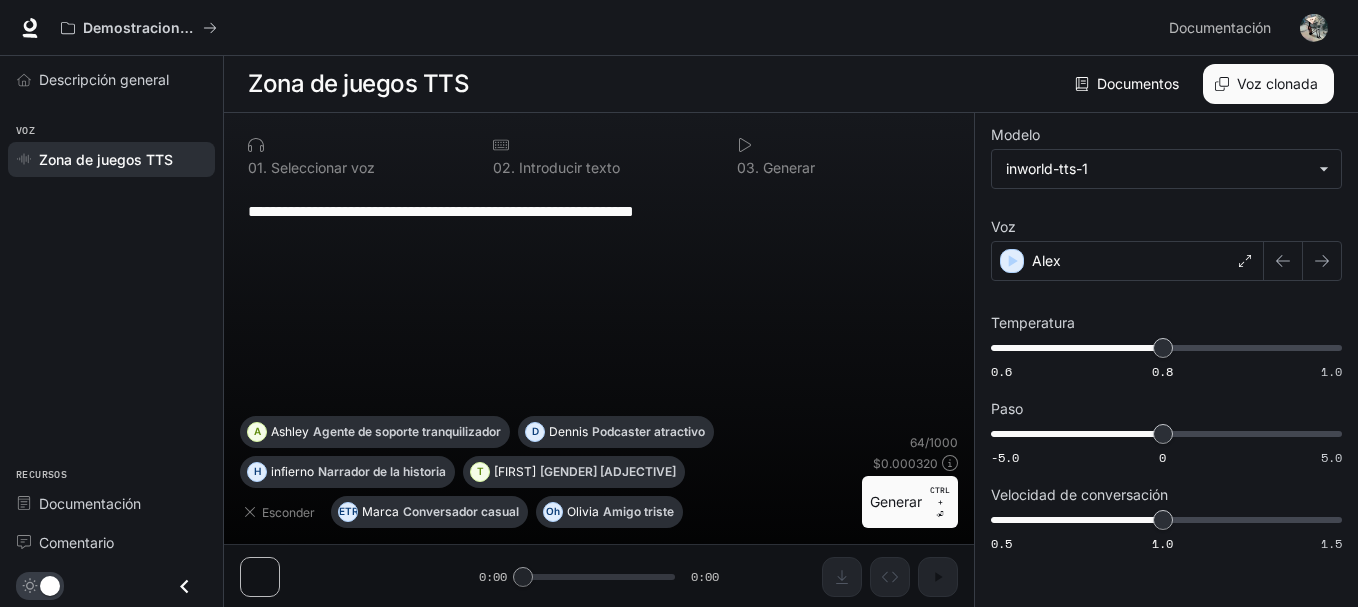 click on "**********" at bounding box center [599, 301] 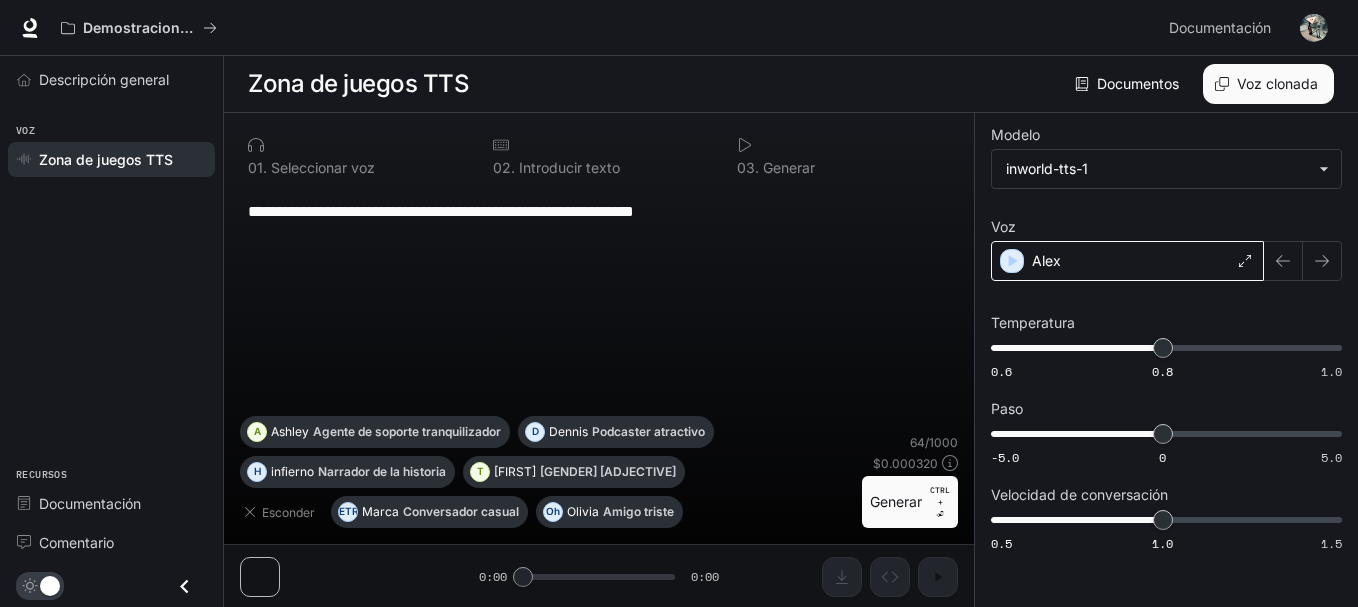 click on "Alex" at bounding box center (1127, 261) 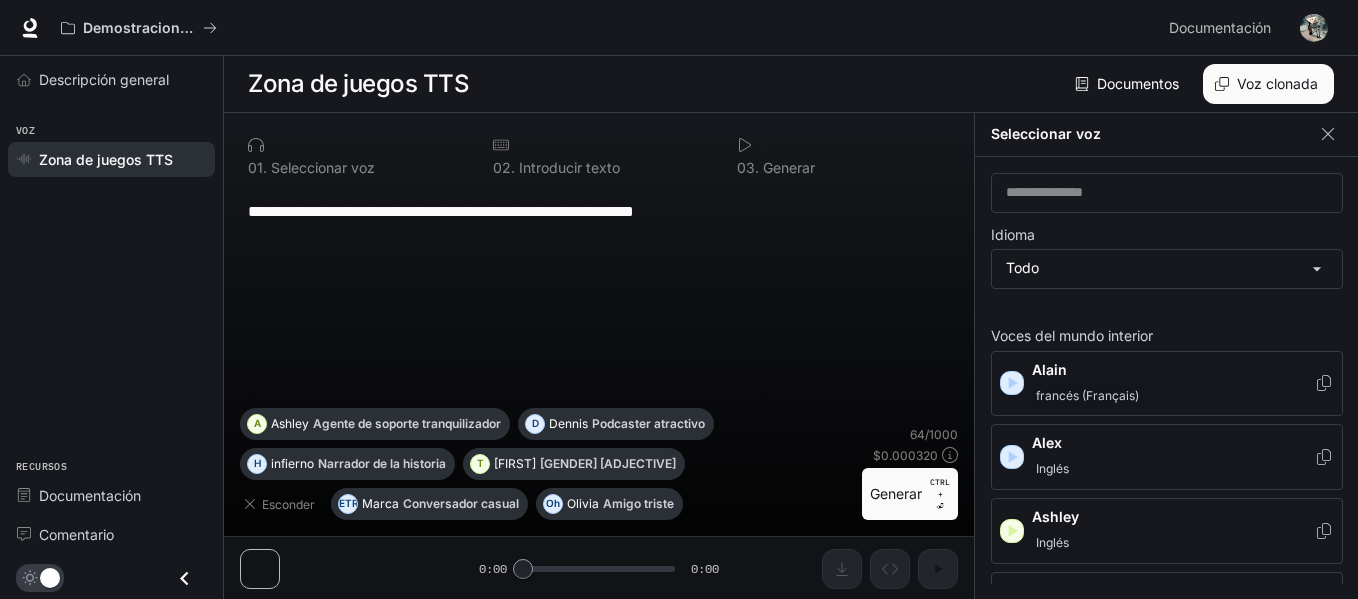 click on "Alain" at bounding box center [1173, 370] 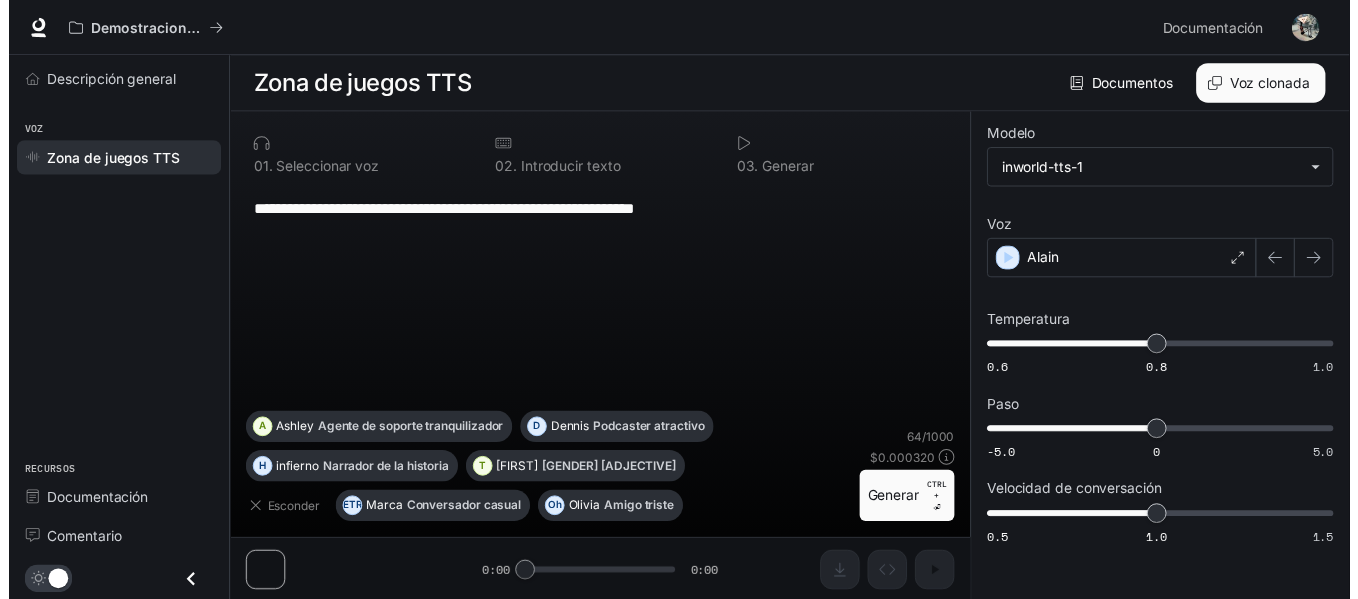 scroll, scrollTop: 1, scrollLeft: 0, axis: vertical 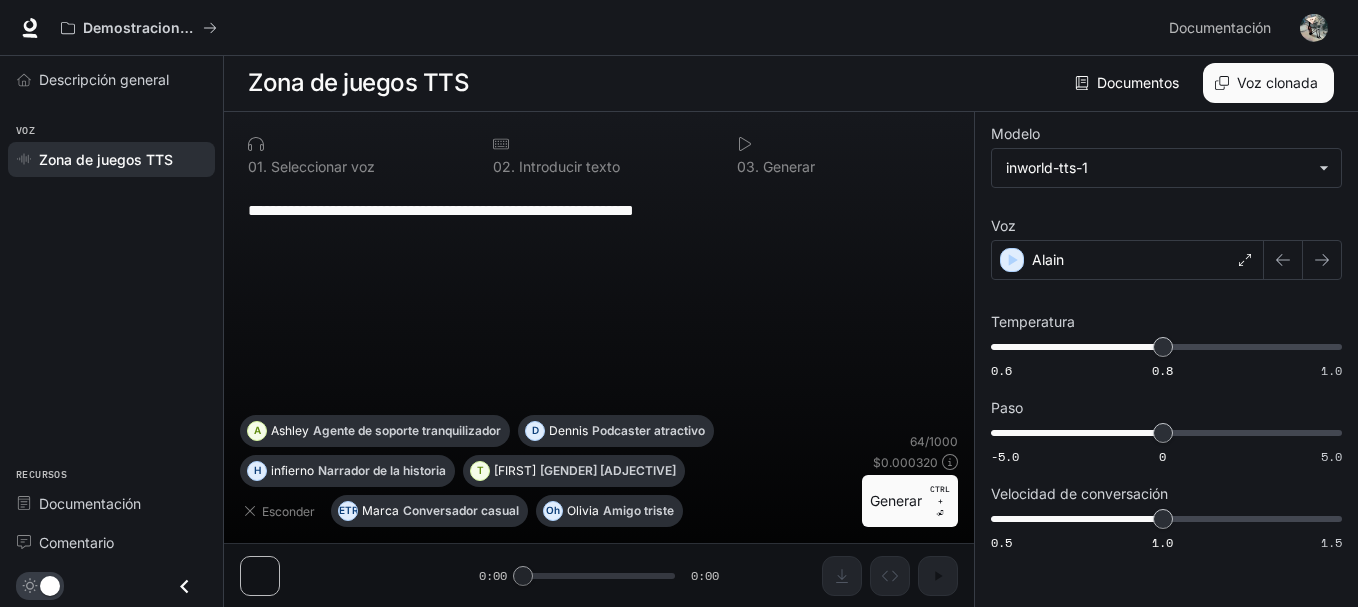 click on "**********" at bounding box center (599, 359) 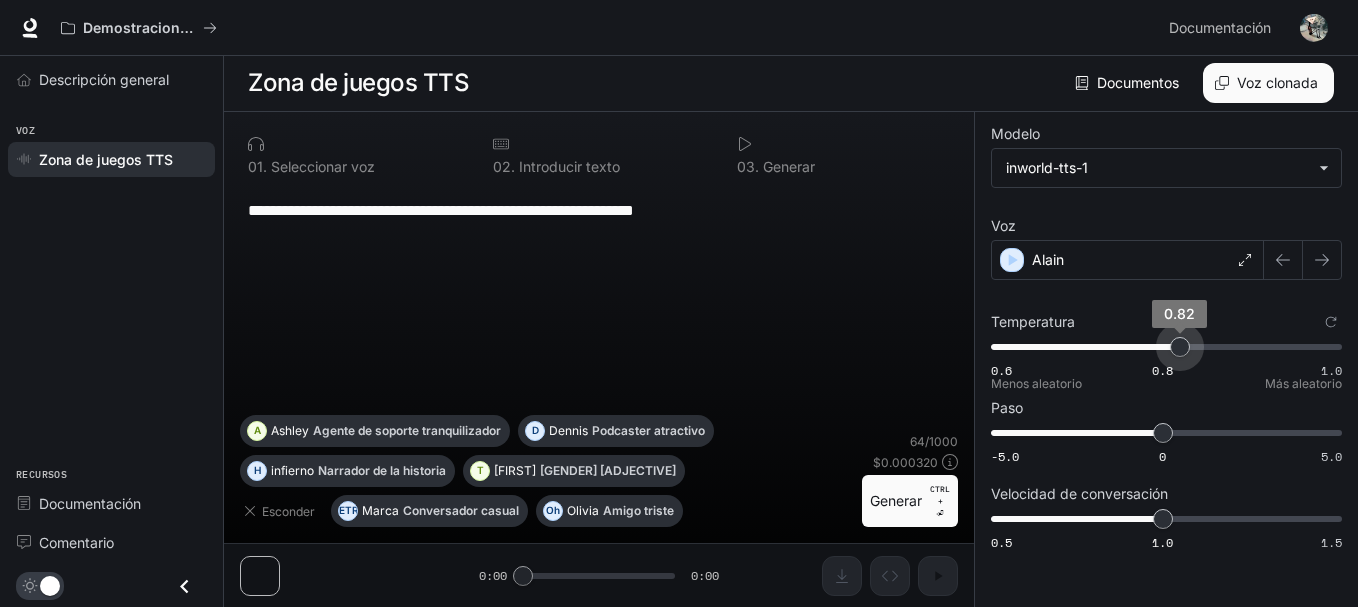 type on "****" 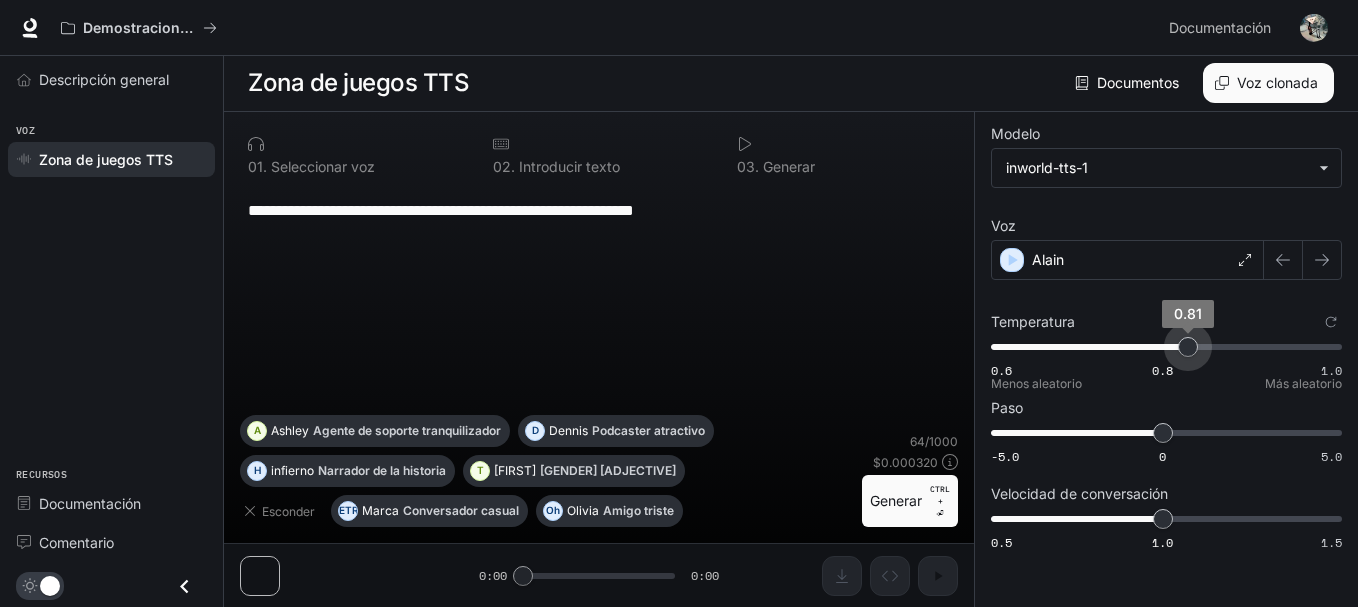 click on "0.81" at bounding box center [1188, 347] 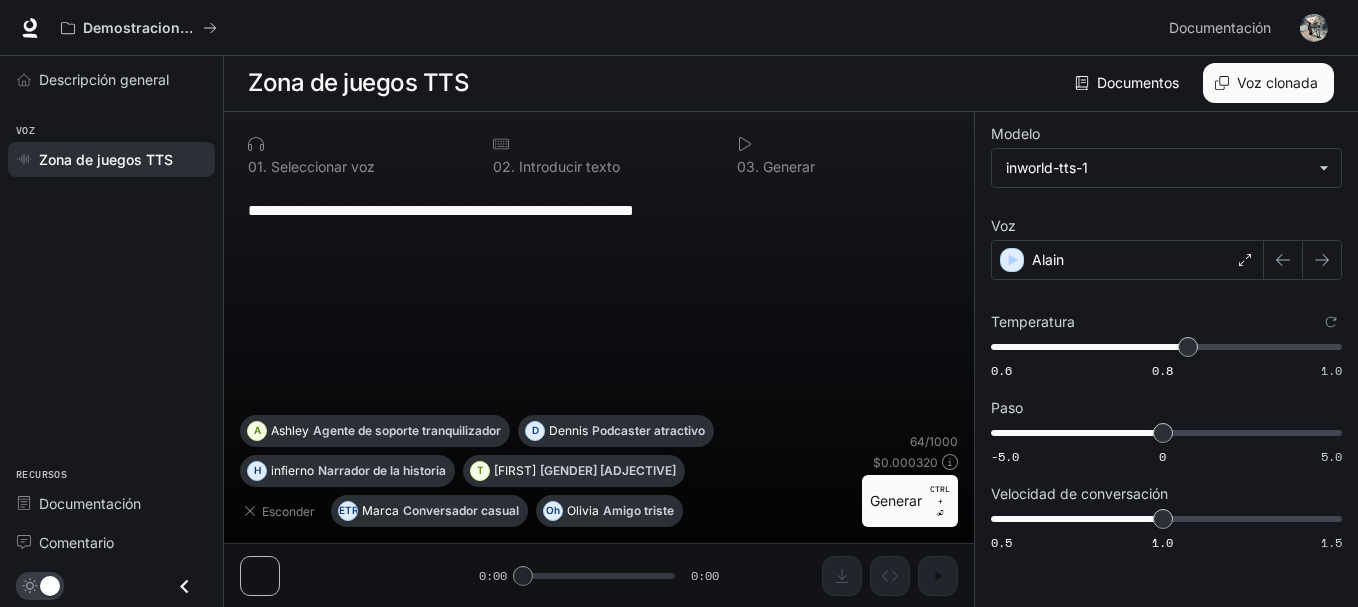 click on "**********" at bounding box center (599, 210) 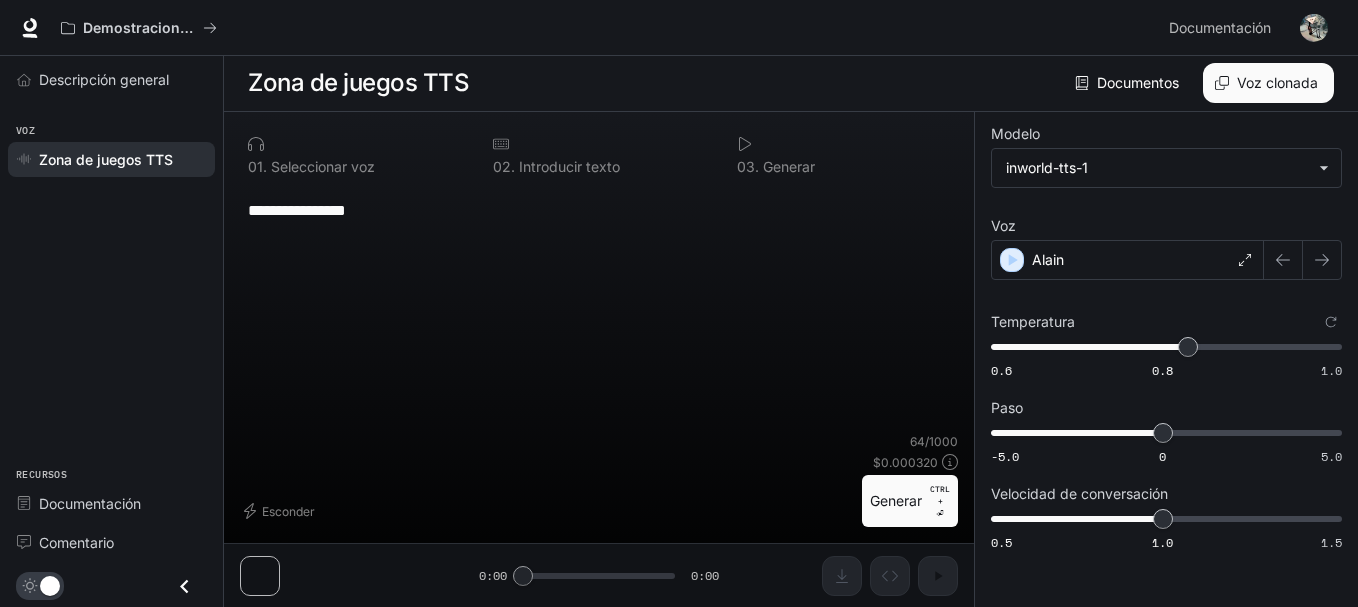 type on "**********" 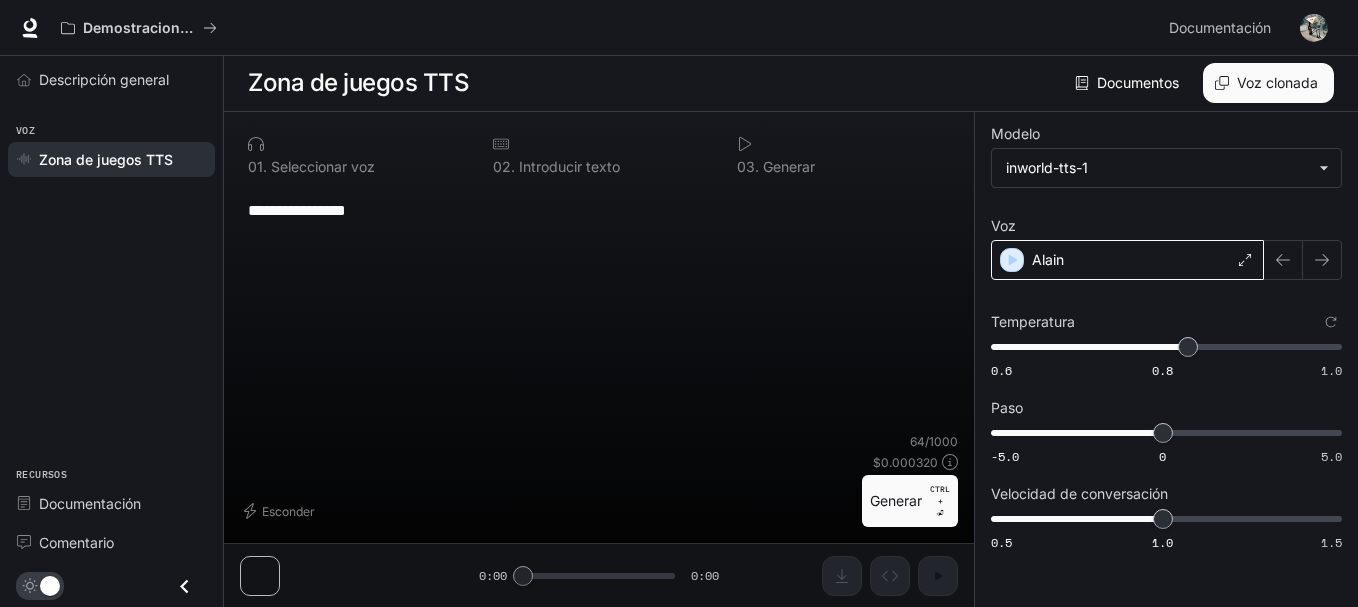 click on "Alain" at bounding box center [1048, 259] 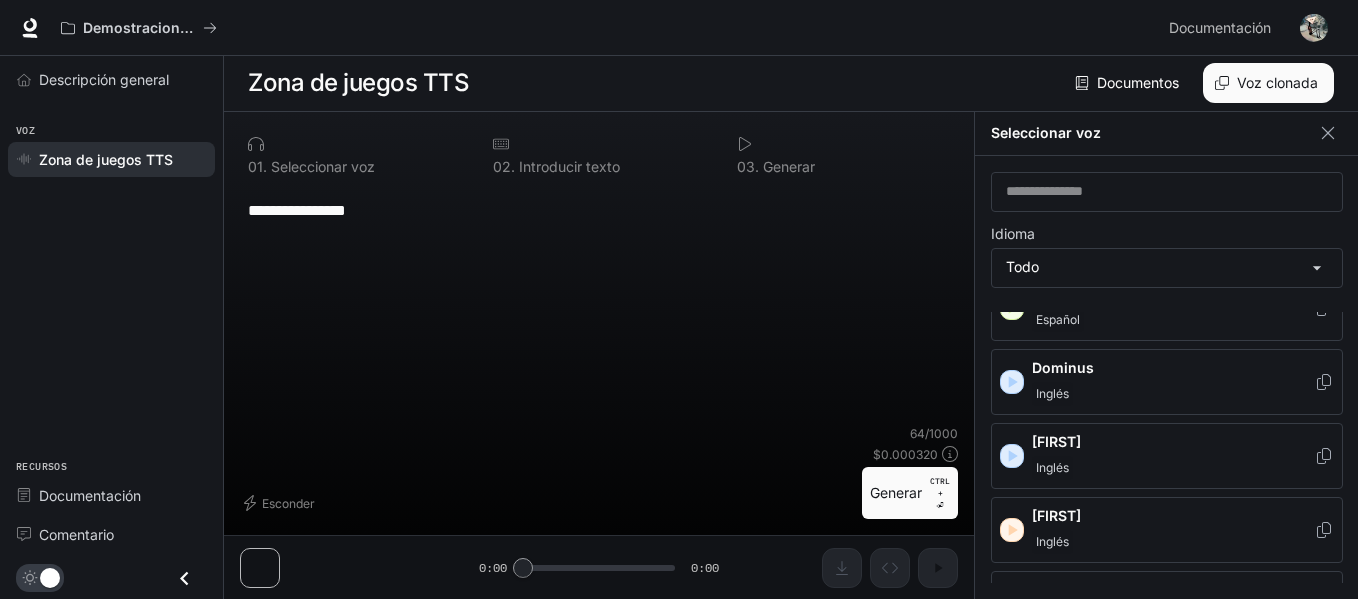 scroll, scrollTop: 600, scrollLeft: 0, axis: vertical 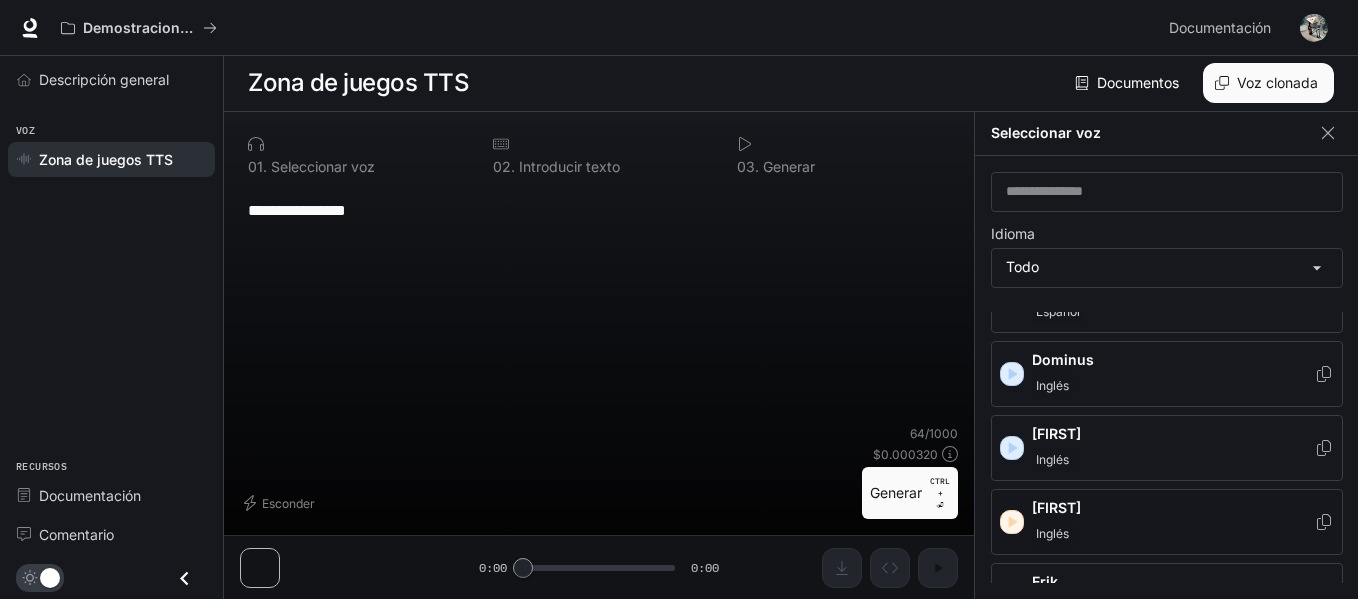 click on "Isabel Inglés" at bounding box center [1173, 522] 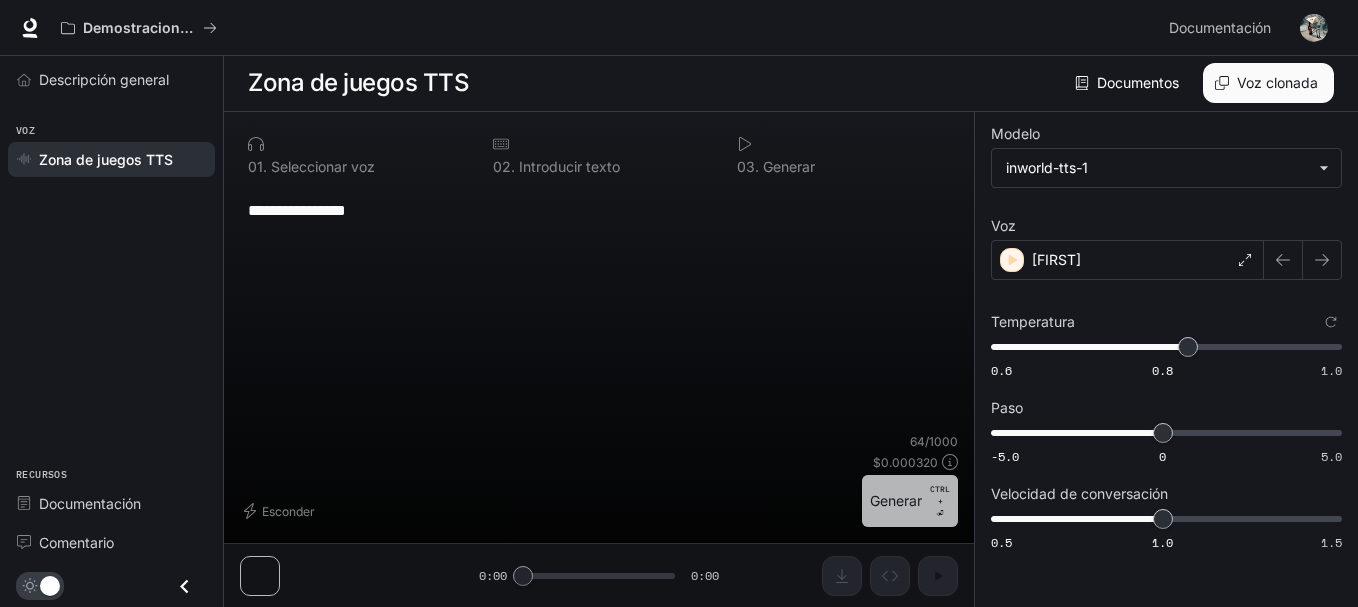 click on "Generar" at bounding box center (896, 500) 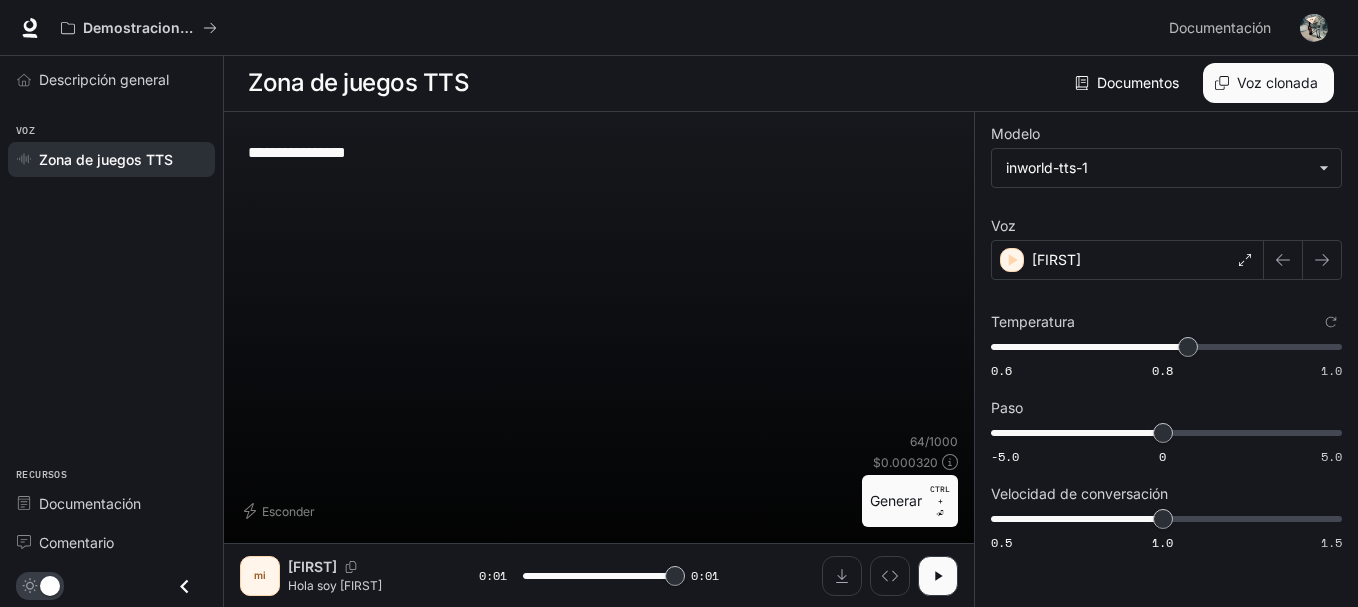 type on "*" 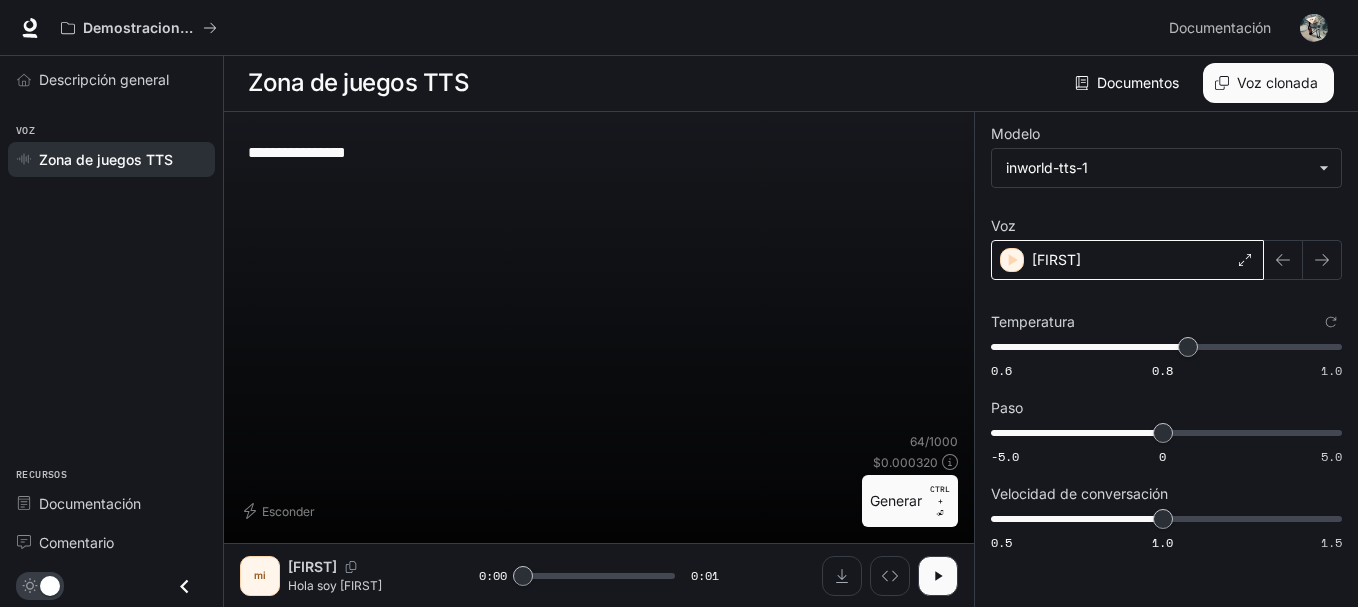 click on "Isabel" at bounding box center [1056, 259] 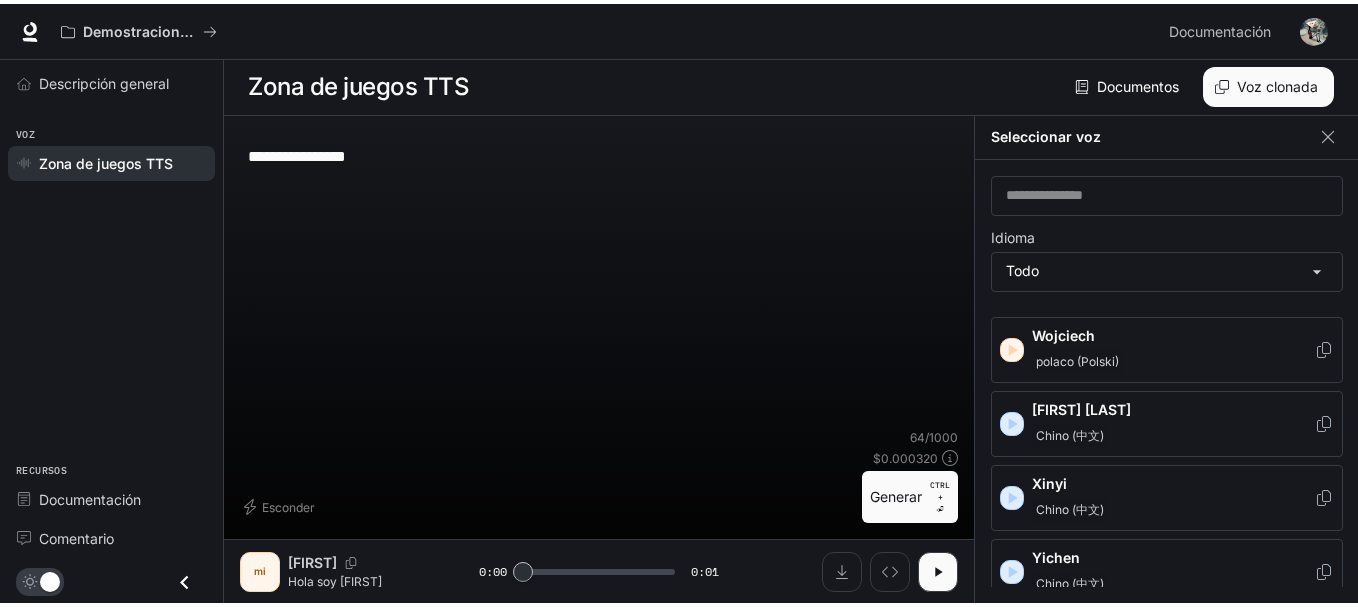 scroll, scrollTop: 3447, scrollLeft: 0, axis: vertical 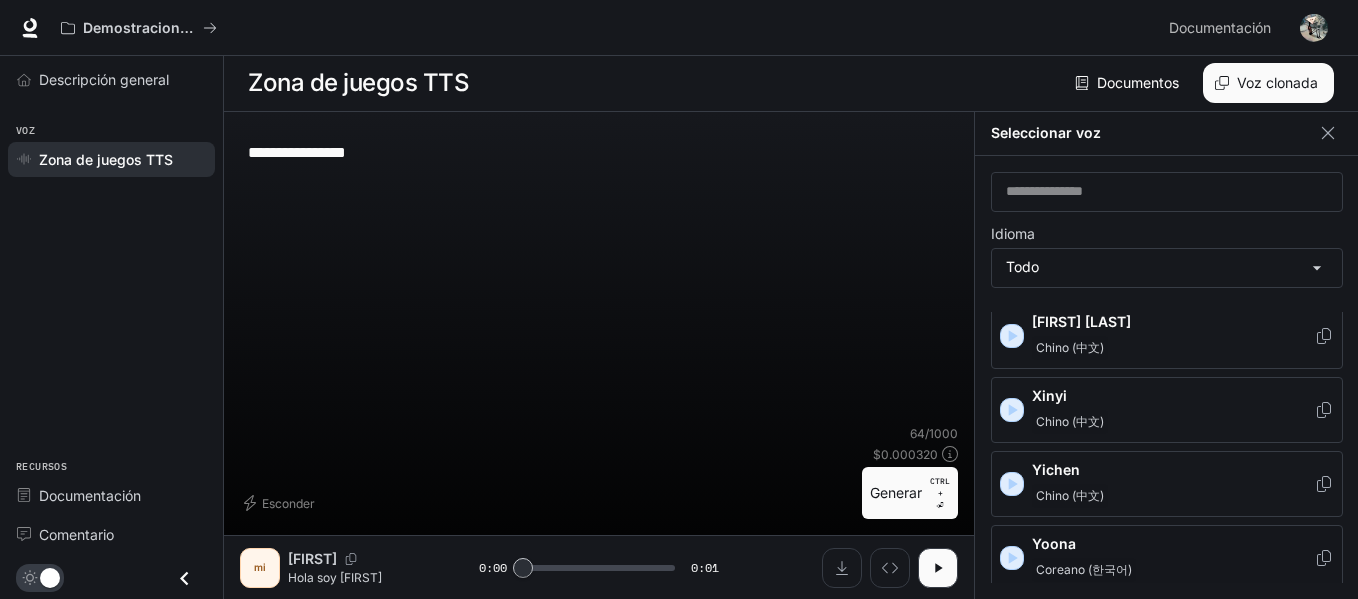 click on "Yoona" at bounding box center [1173, 544] 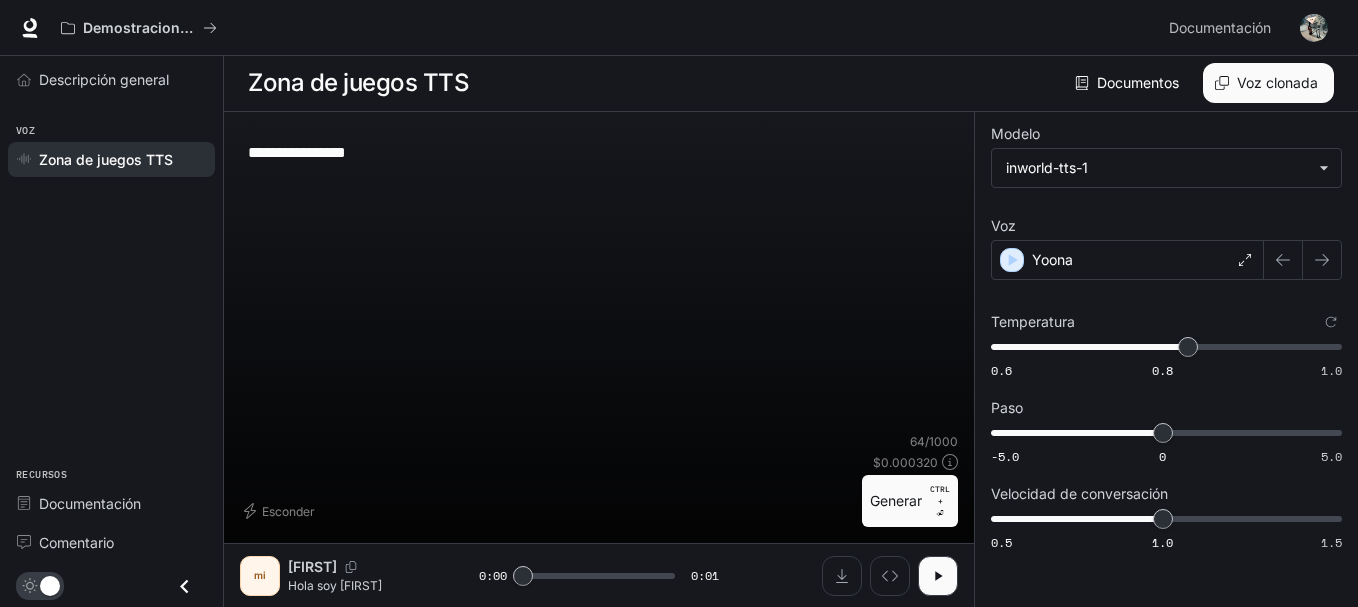 click on "**********" at bounding box center [599, 152] 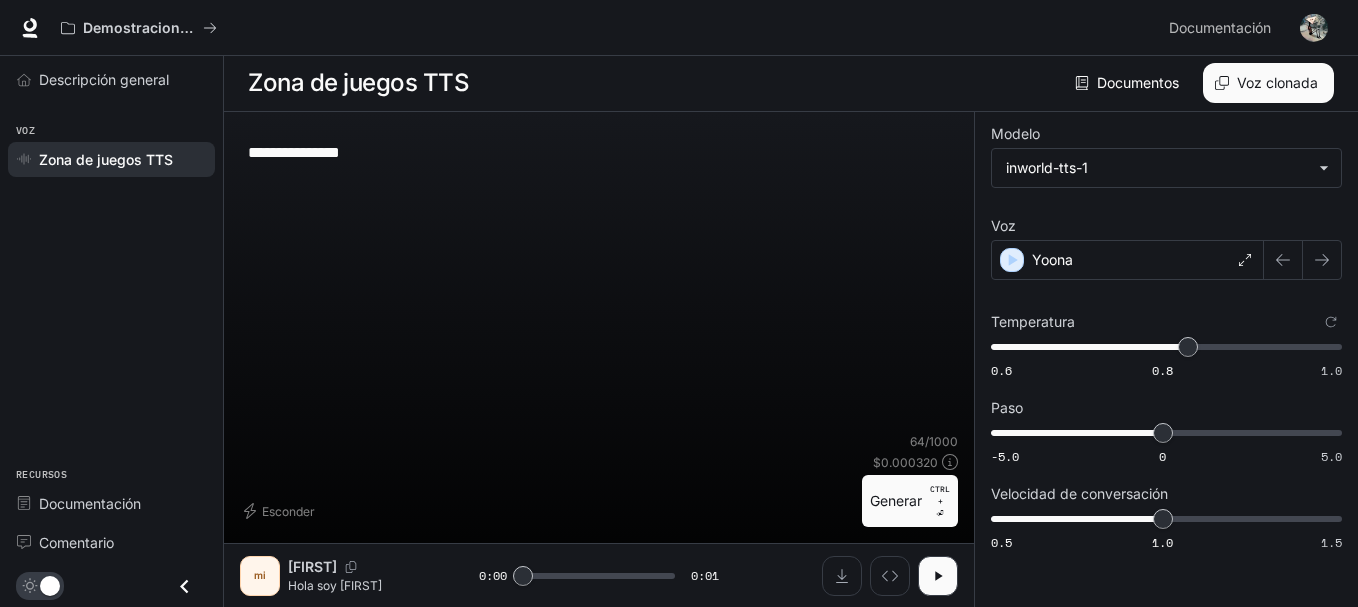 type on "**********" 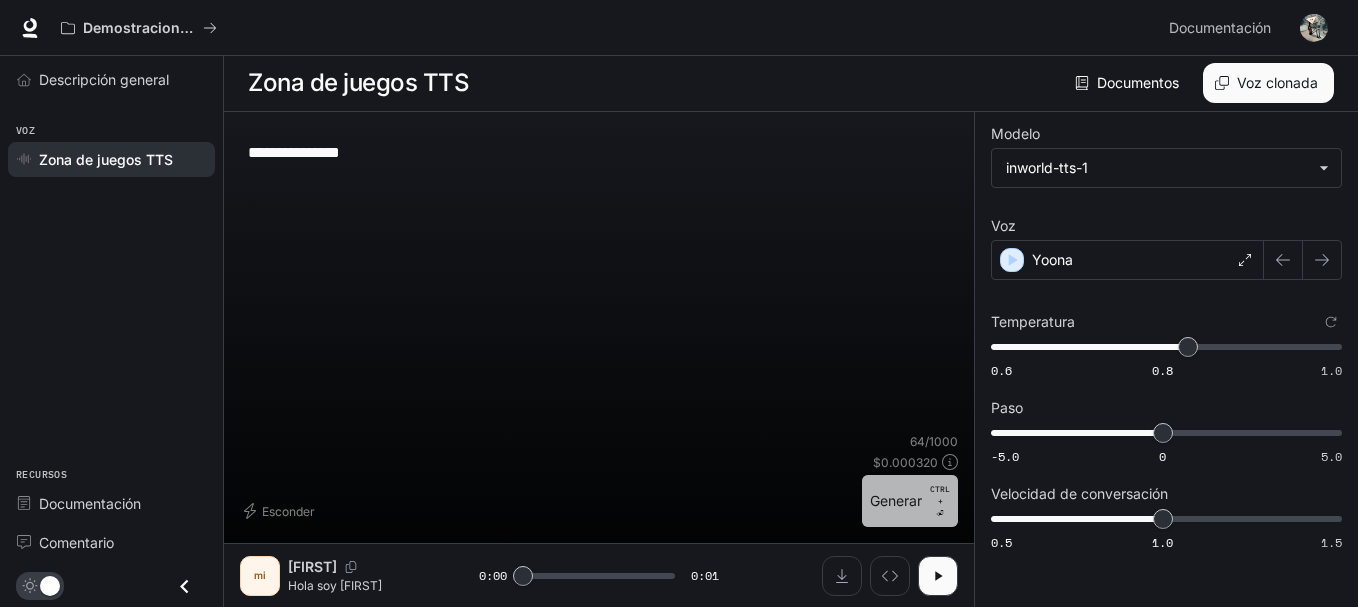 click on "Generar" at bounding box center [896, 500] 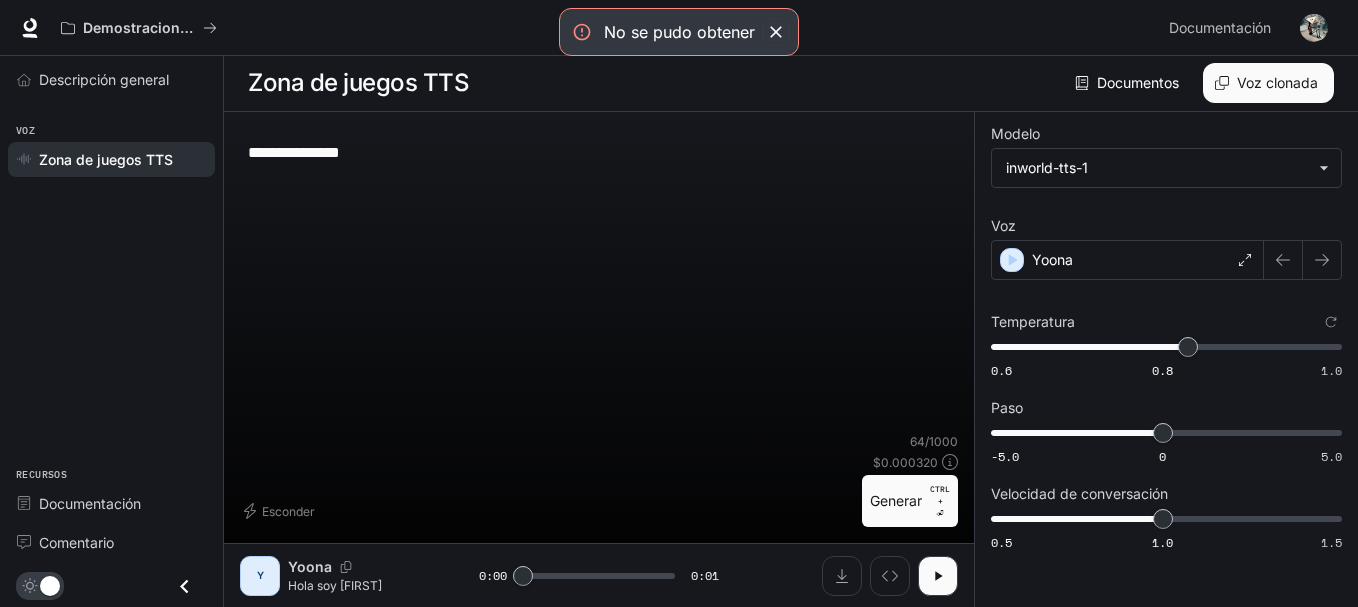 click 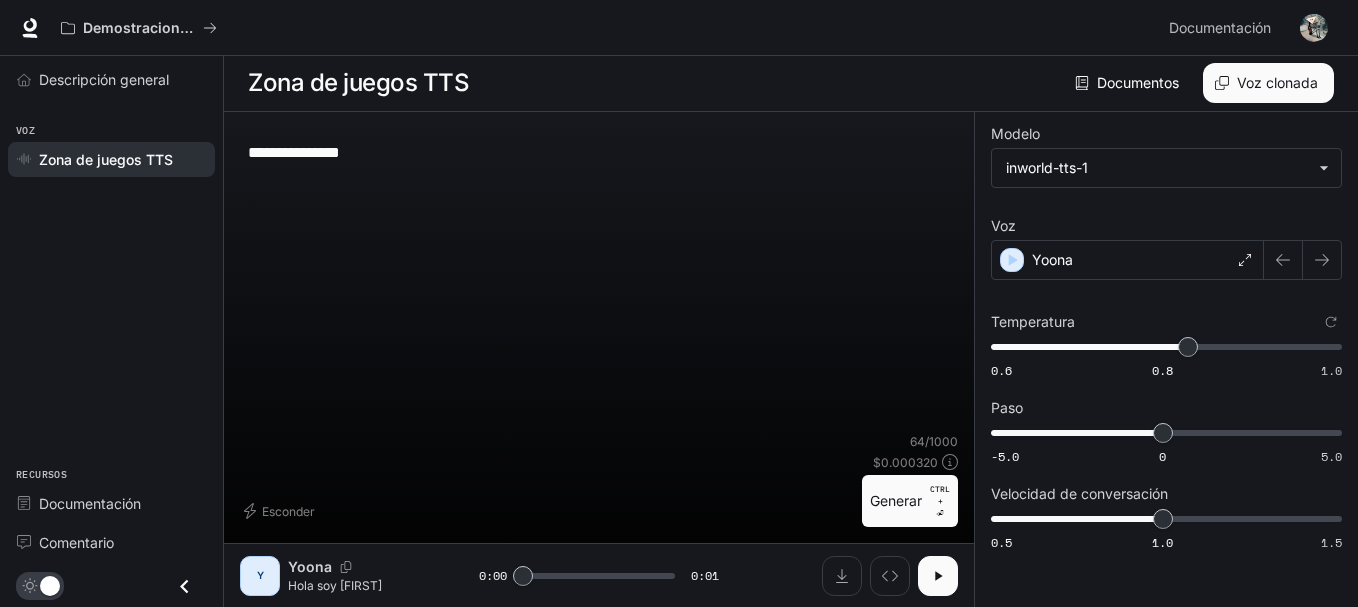 click at bounding box center (938, 576) 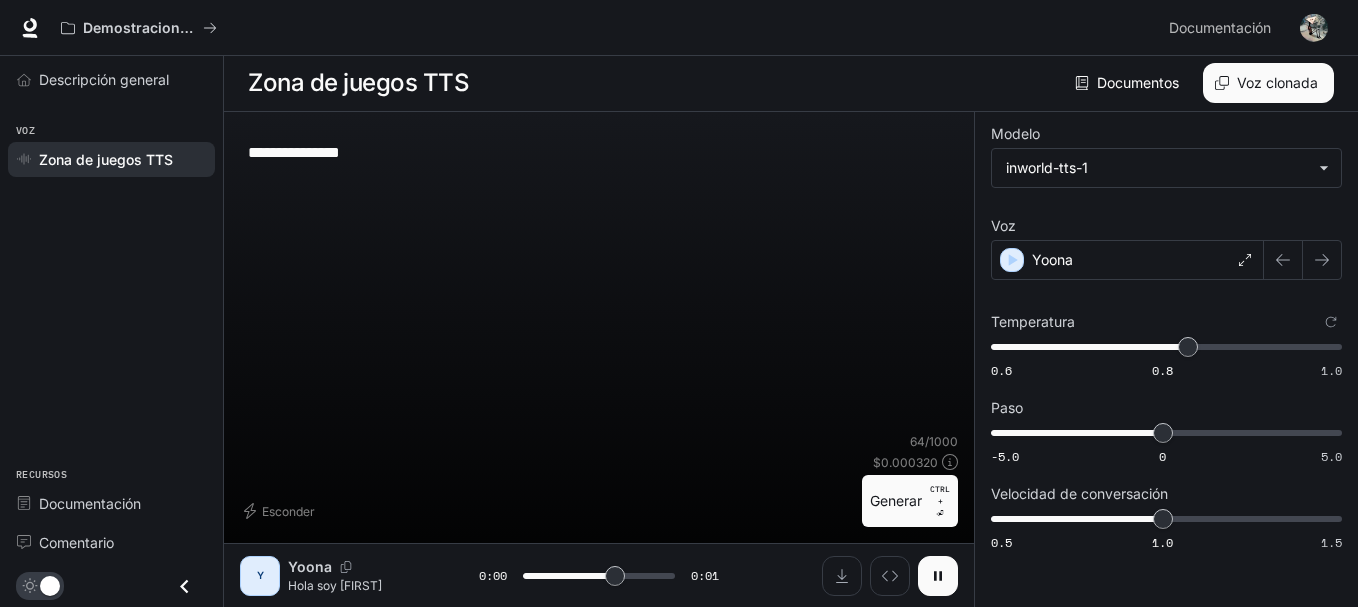 drag, startPoint x: 933, startPoint y: 557, endPoint x: 920, endPoint y: 536, distance: 24.698177 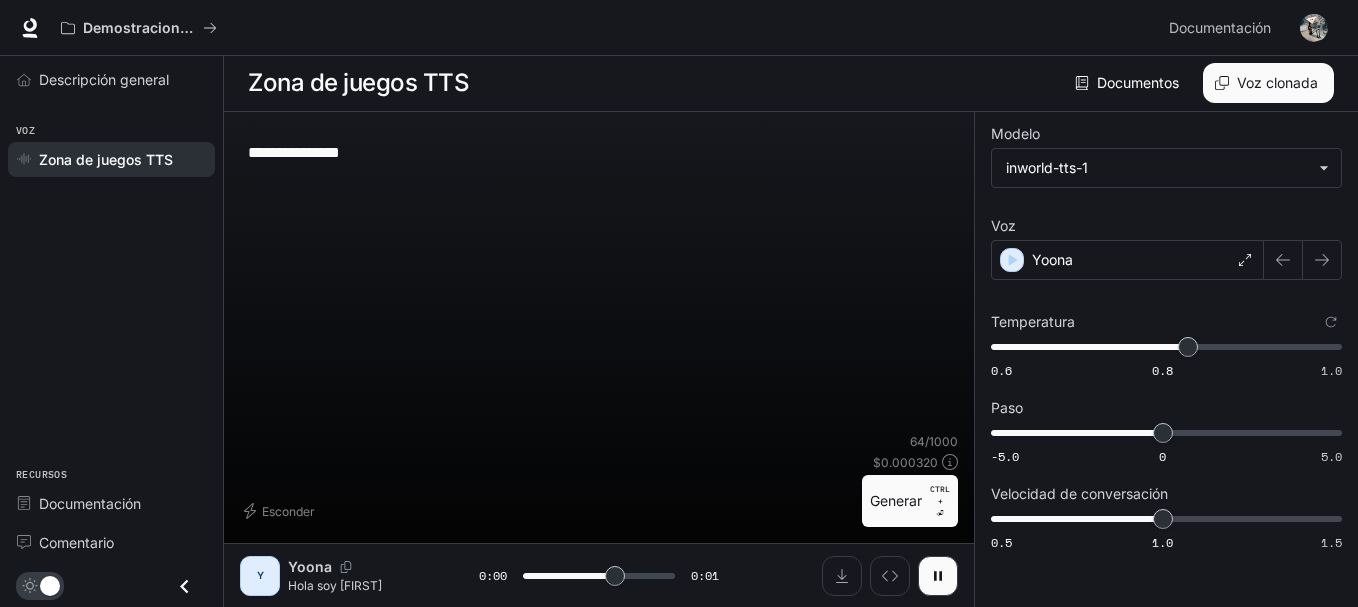 click at bounding box center [938, 576] 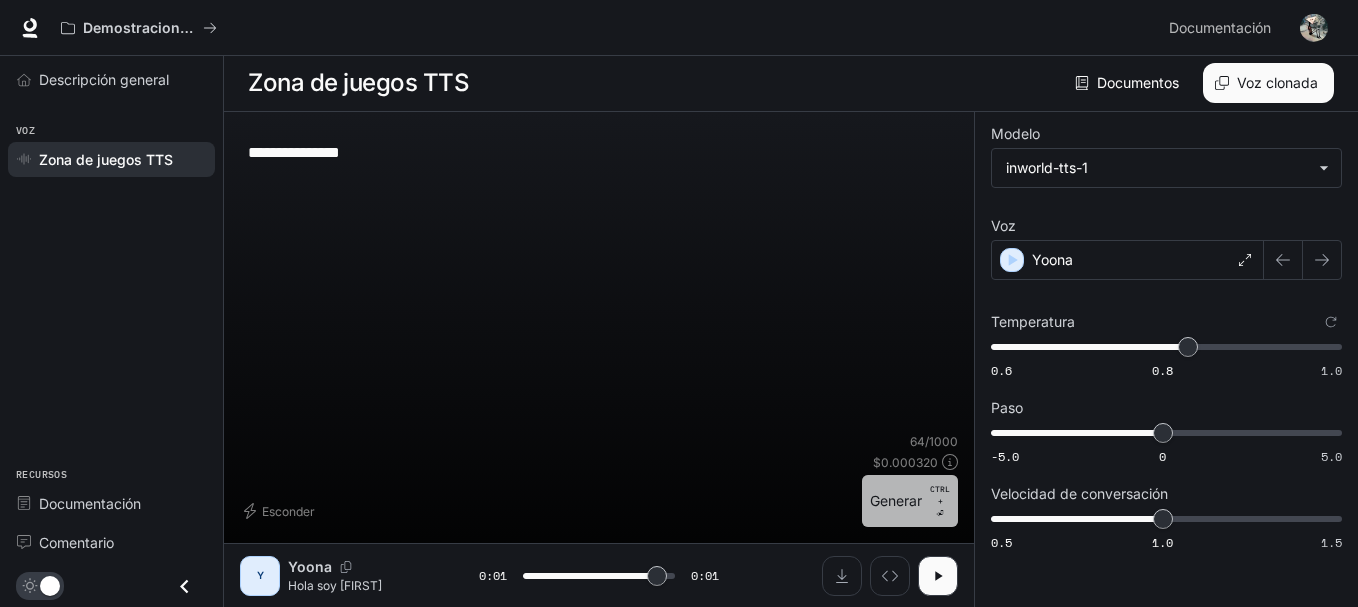 click on "Generar" at bounding box center [896, 500] 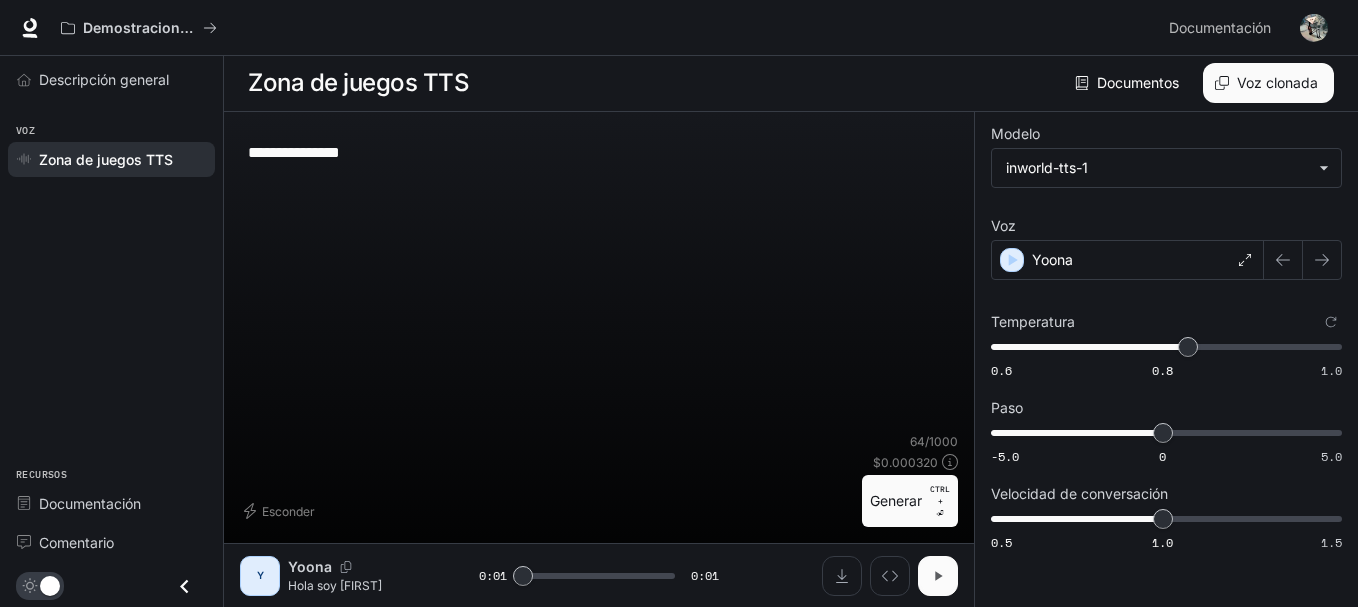 click 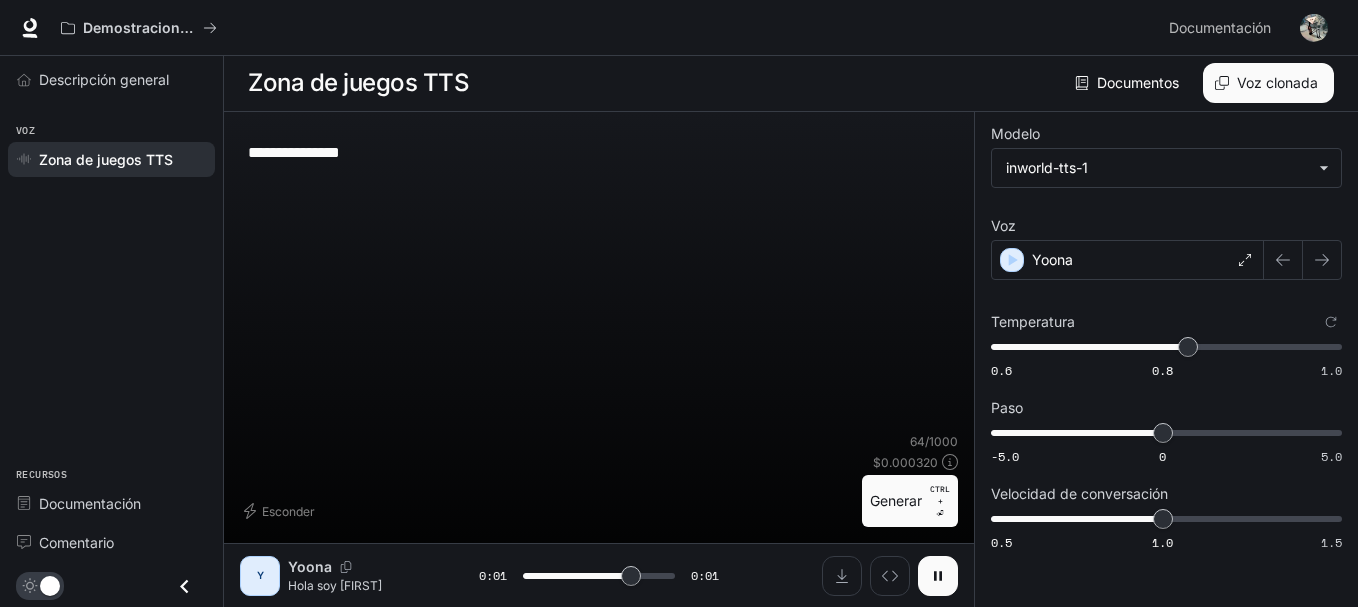 type on "*" 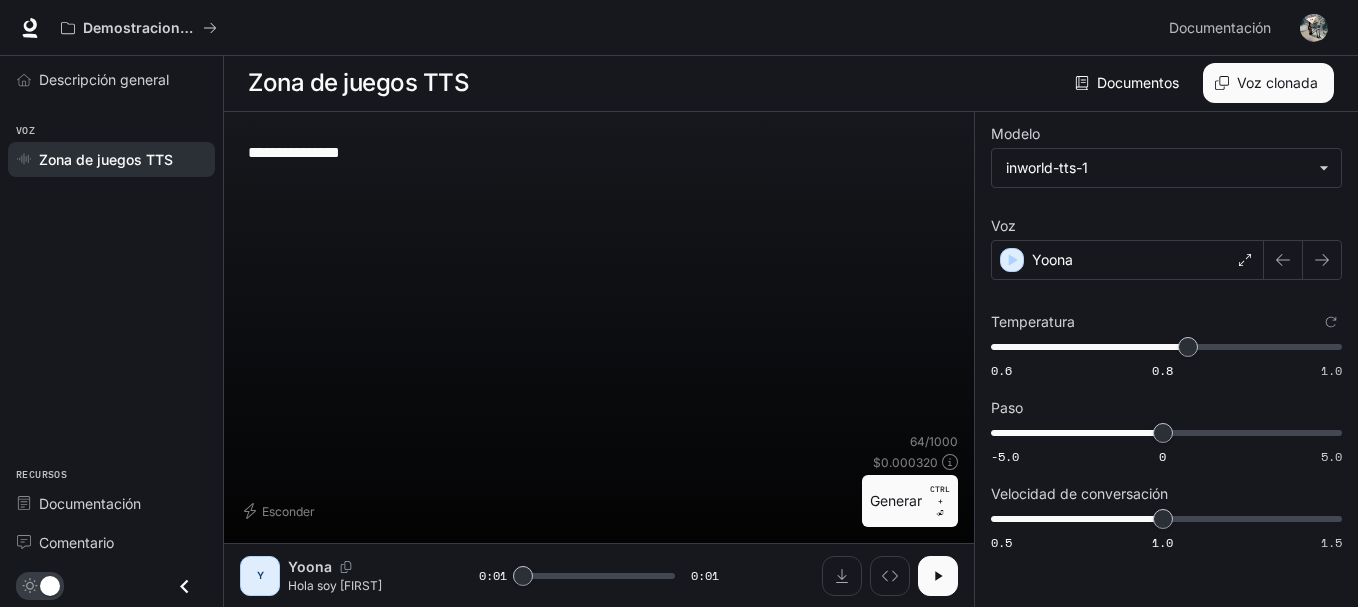 click on "**********" at bounding box center (599, 152) 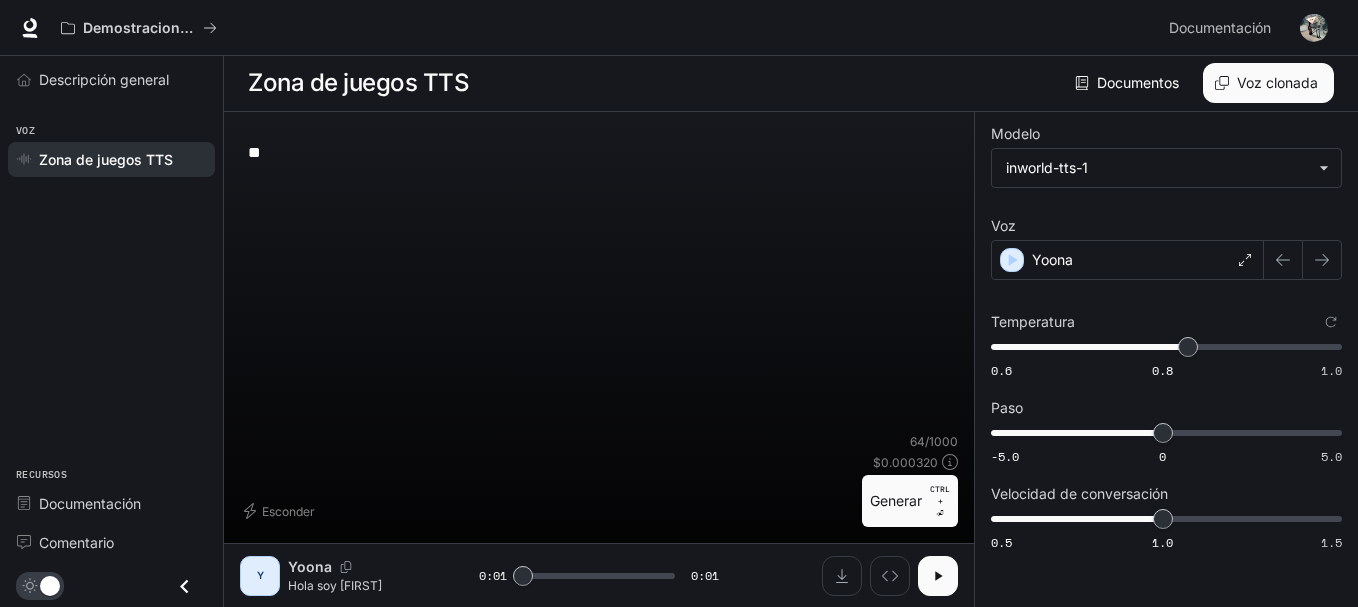 type on "*" 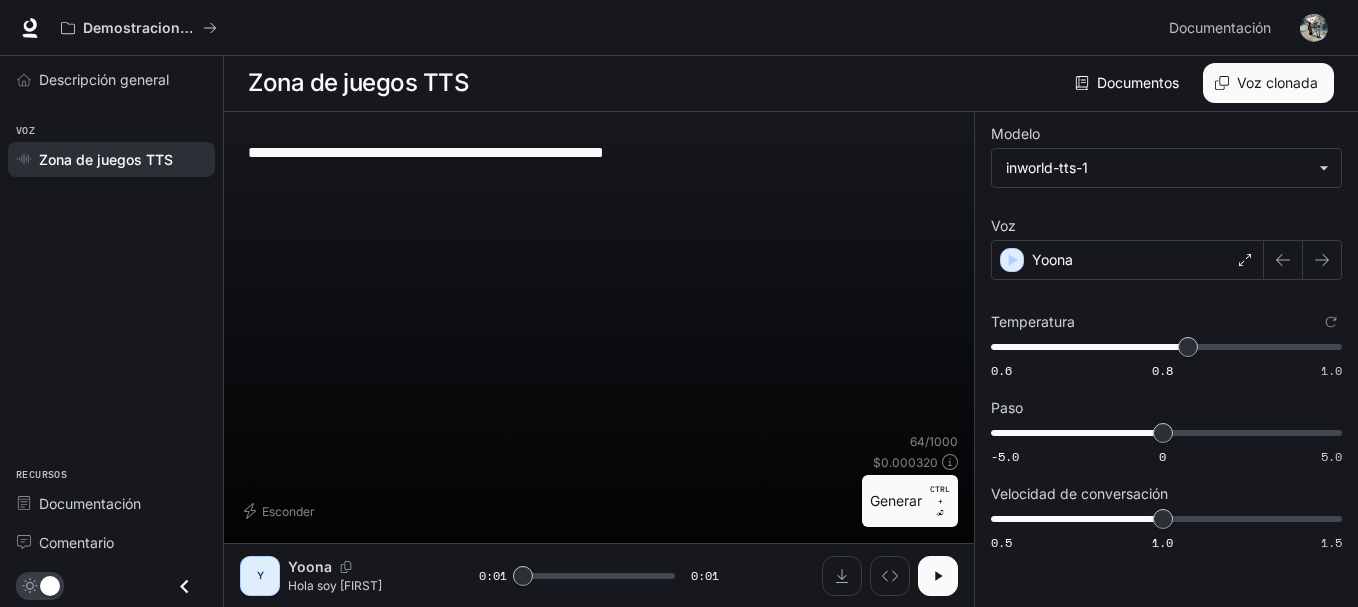 type on "**********" 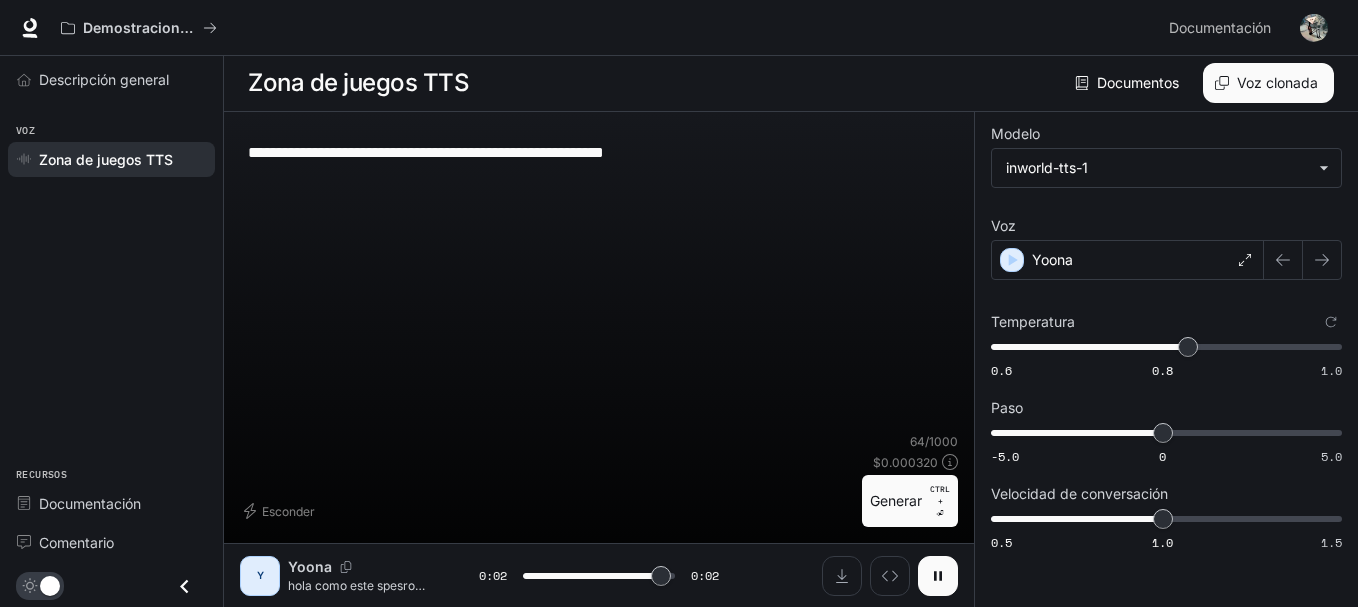 type on "*" 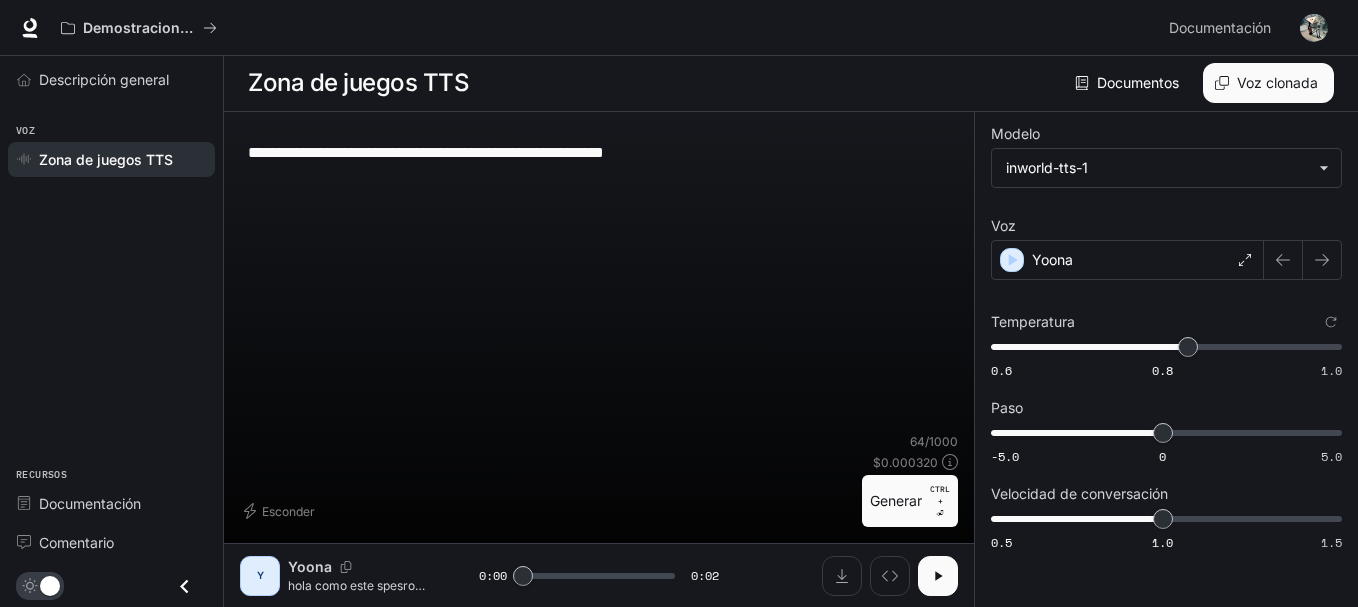 drag, startPoint x: 728, startPoint y: 148, endPoint x: 207, endPoint y: 186, distance: 522.384 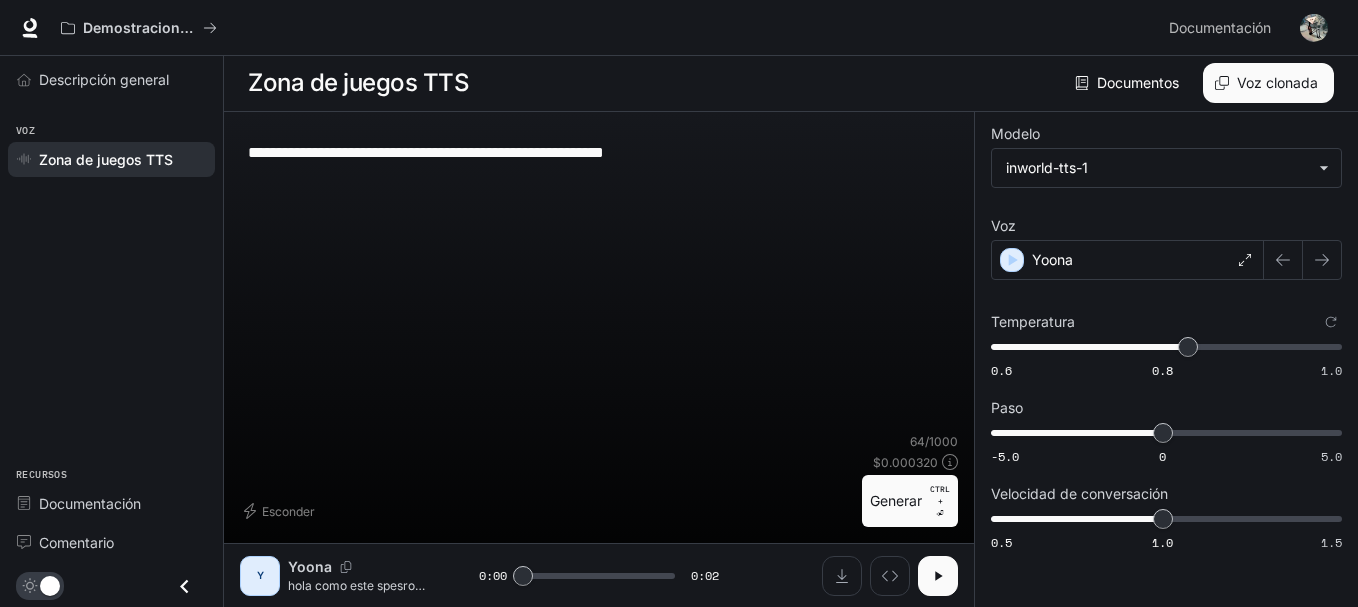 type 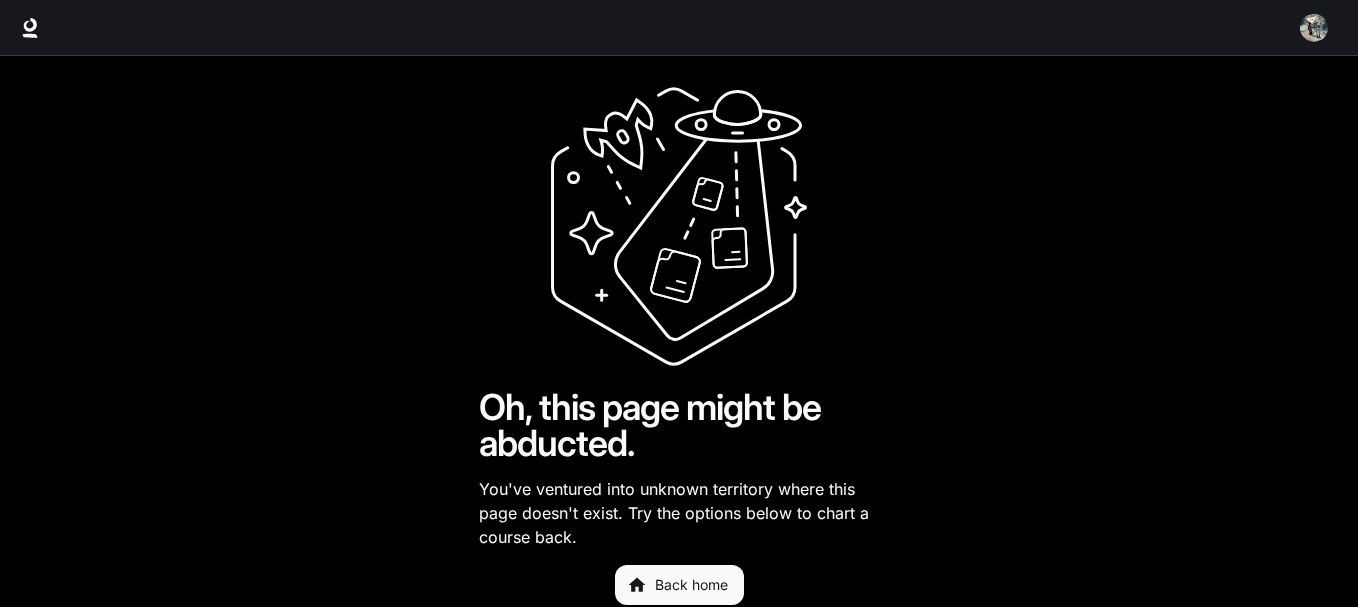 scroll, scrollTop: 0, scrollLeft: 0, axis: both 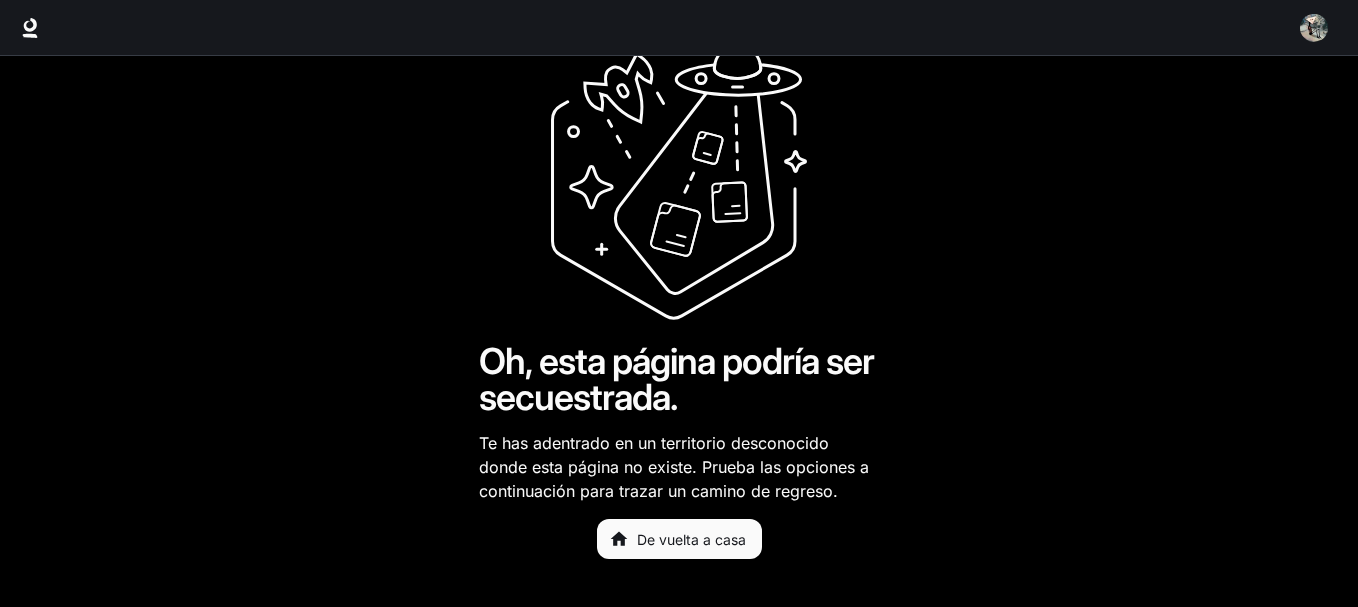 click on "Oh, esta página podría ser secuestrada. Te has adentrado en un territorio desconocido donde esta página no existe. Prueba las opciones a continuación para trazar un camino de regreso. De vuelta a casa" at bounding box center [679, 308] 